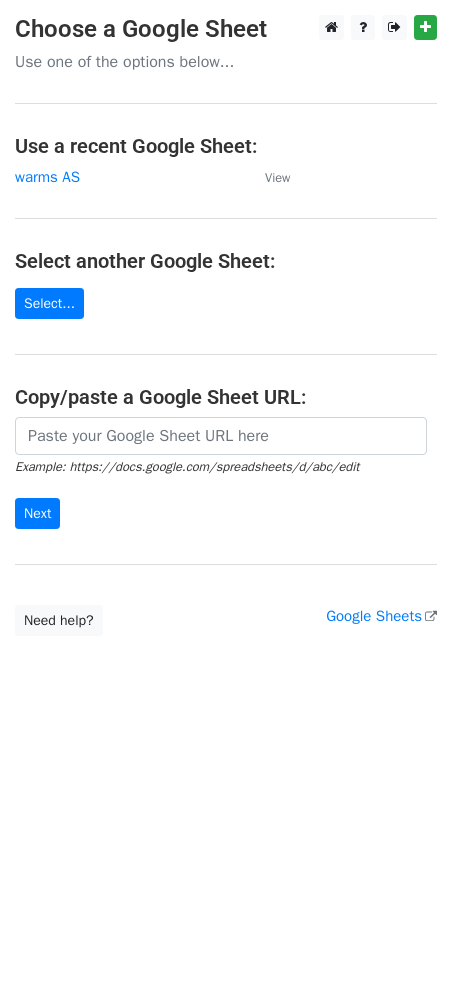 scroll, scrollTop: 0, scrollLeft: 0, axis: both 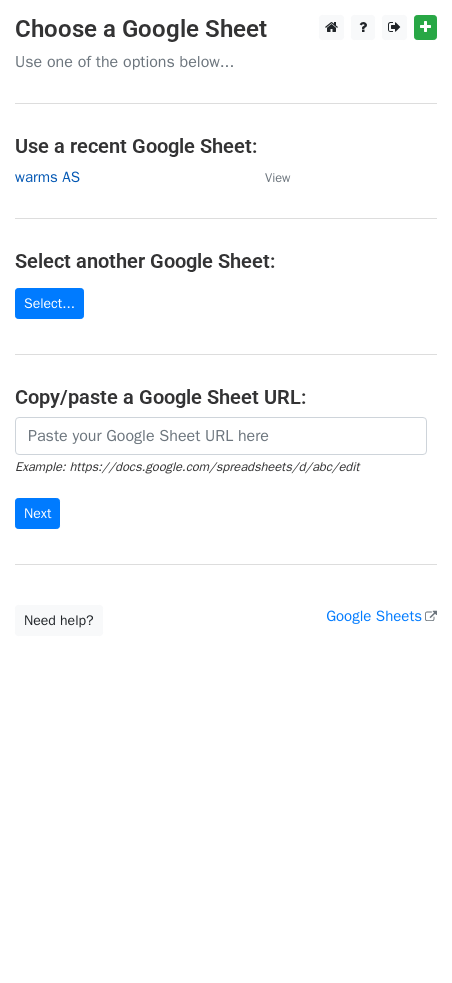 click on "warms [AS]" at bounding box center (47, 177) 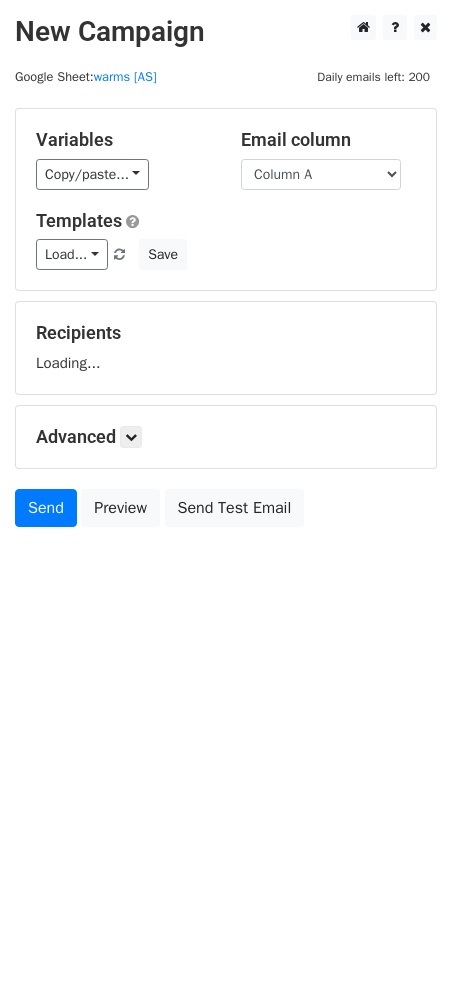 scroll, scrollTop: 0, scrollLeft: 0, axis: both 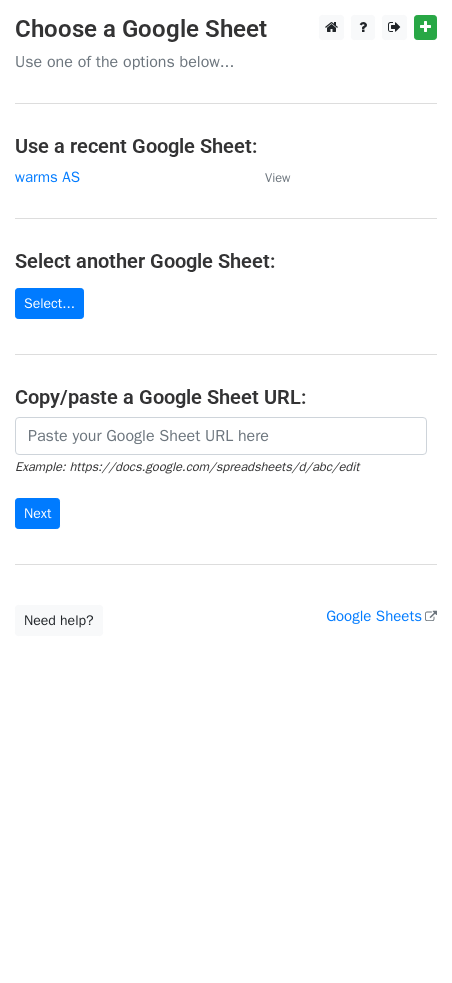 click on "warms AS" at bounding box center [47, 177] 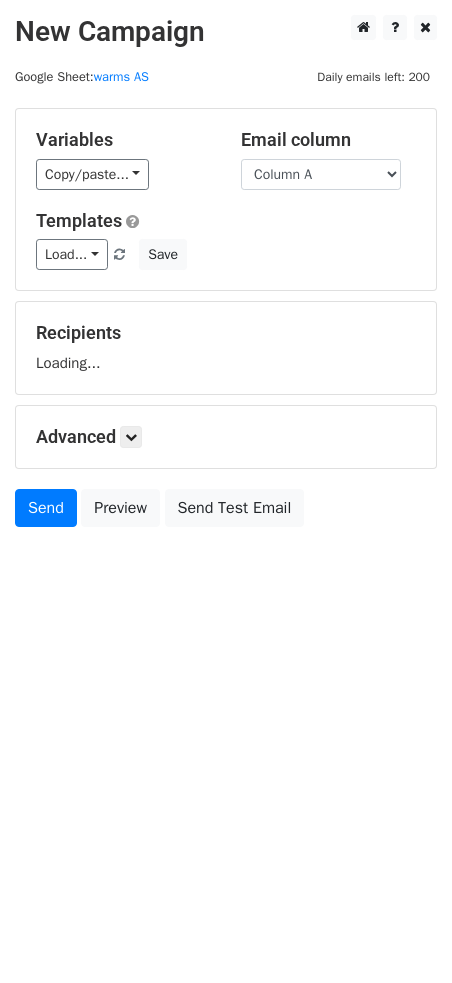 scroll, scrollTop: 0, scrollLeft: 0, axis: both 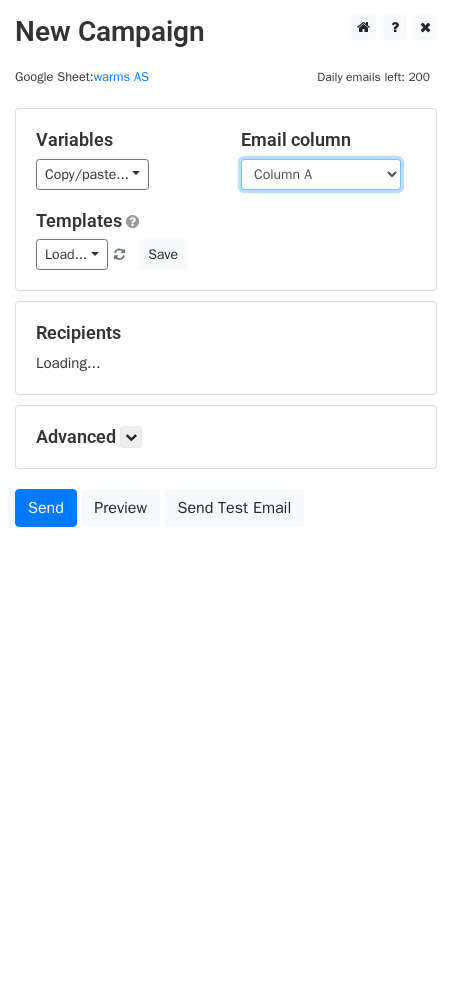 click on "Column A
Column B
Column C
Column D
Column E
Column F
Column G
Column H
Column I
Column J
Column K
Column L
Column M
Column N
Column O" at bounding box center (321, 174) 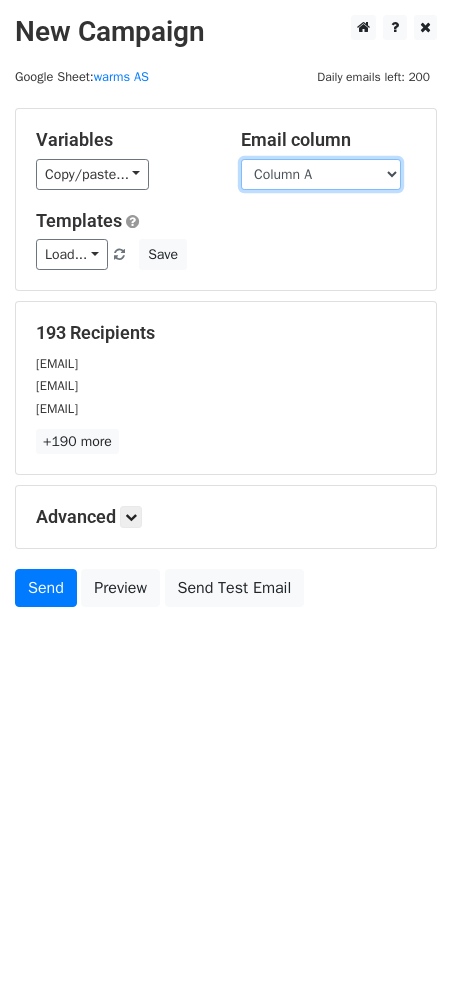 click on "Column A
Column B
Column C
Column D
Column E
Column F
Column G
Column H
Column I
Column J
Column K
Column L
Column M
Column N
Column O" at bounding box center [321, 174] 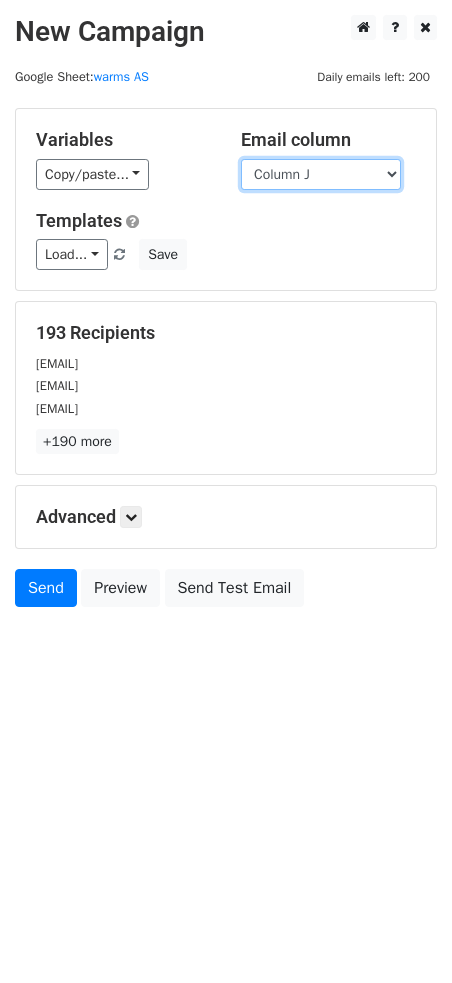 click on "Column A
Column B
Column C
Column D
Column E
Column F
Column G
Column H
Column I
Column J
Column K
Column L
Column M
Column N
Column O" at bounding box center [321, 174] 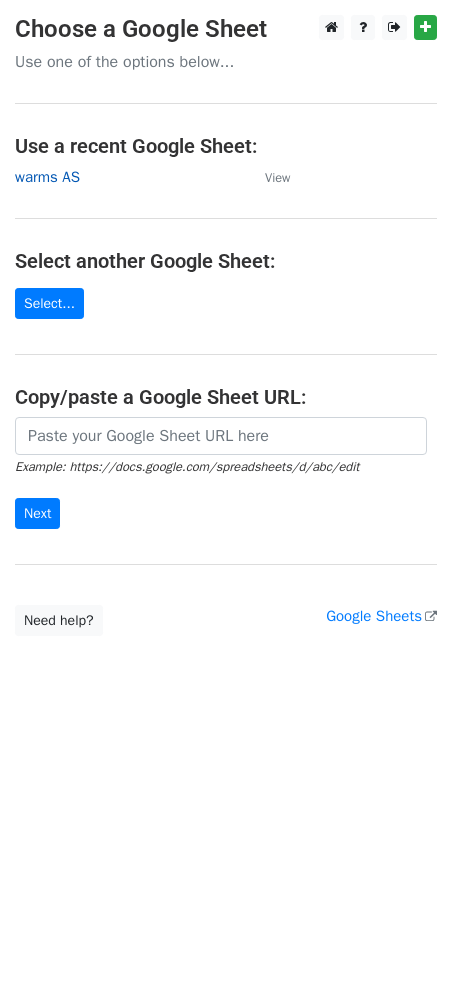 scroll, scrollTop: 0, scrollLeft: 0, axis: both 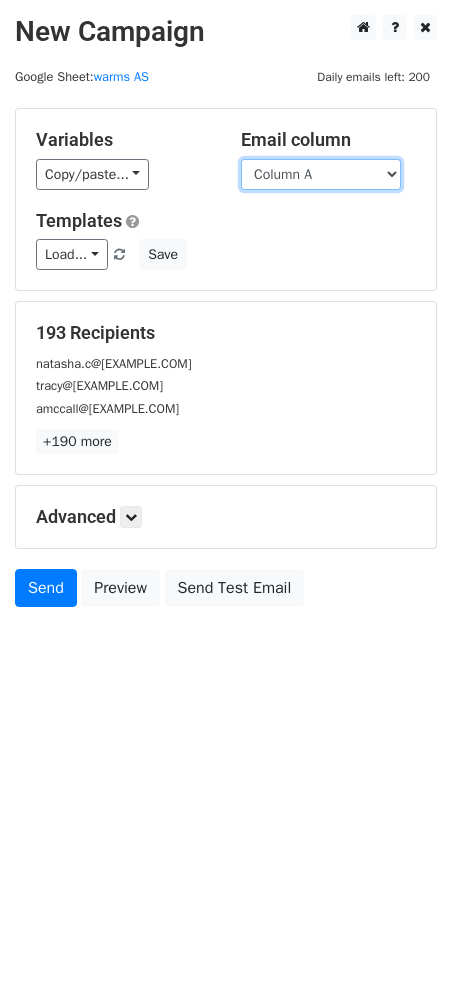 click on "Column A
Column B
Column C
Column D
Column E
Column F
Column G
Column H
Column I
Column J
Column K
Column L
Column M
Column N
Column O" at bounding box center [321, 174] 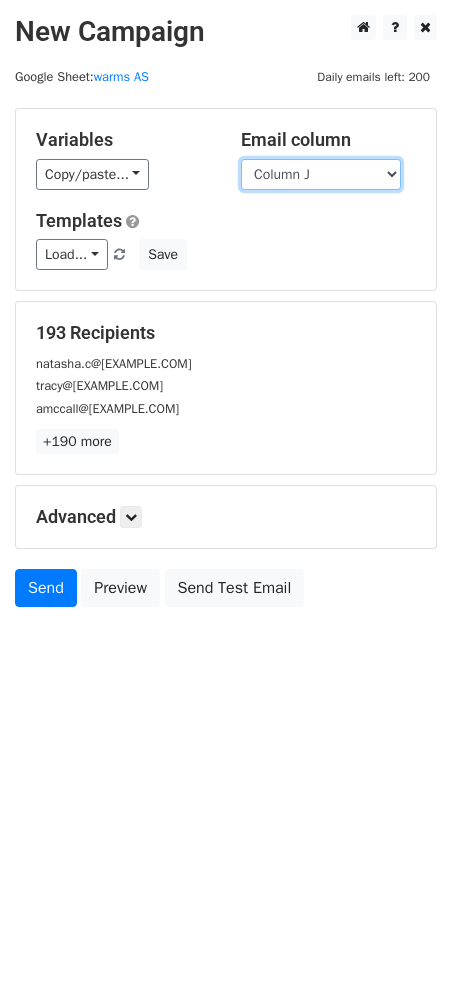 click on "Column A
Column B
Column C
Column D
Column E
Column F
Column G
Column H
Column I
Column J
Column K
Column L
Column M
Column N
Column O" at bounding box center (321, 174) 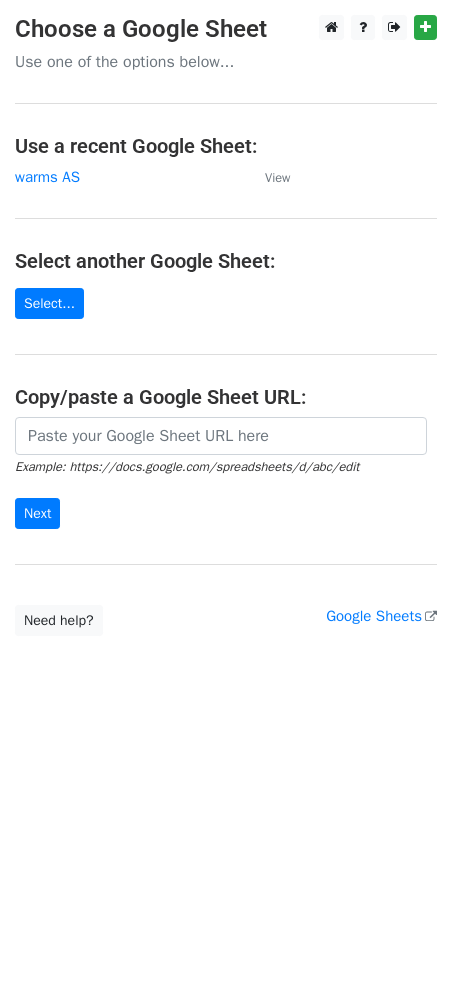 scroll, scrollTop: 0, scrollLeft: 0, axis: both 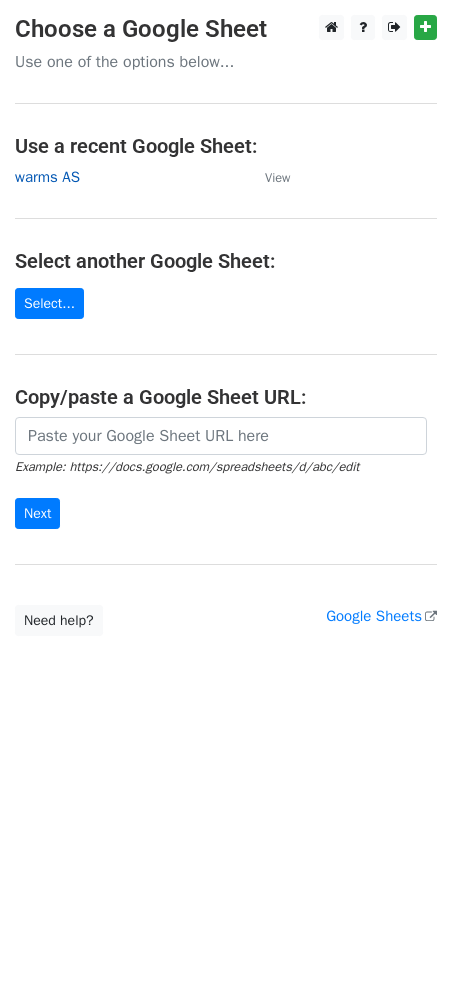 click on "warms AS" at bounding box center [47, 177] 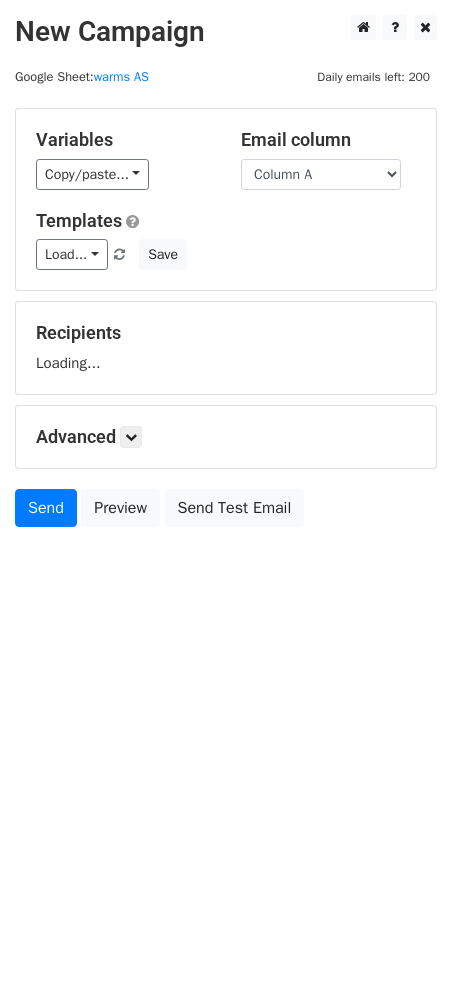 scroll, scrollTop: 0, scrollLeft: 0, axis: both 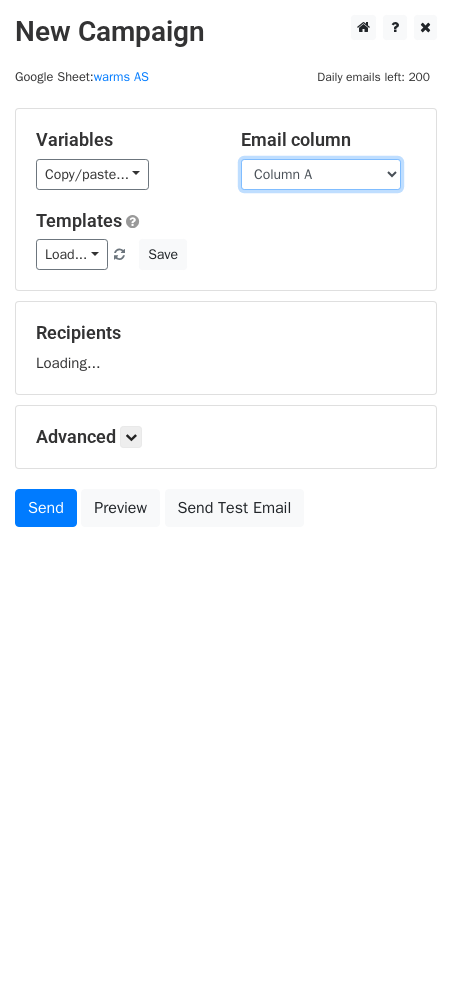 click on "Column A
Column B
Column C
Column D
Column E
Column F
Column G
Column H
Column I
Column J
Column K
Column L
Column M
Column N
Column O" at bounding box center (321, 174) 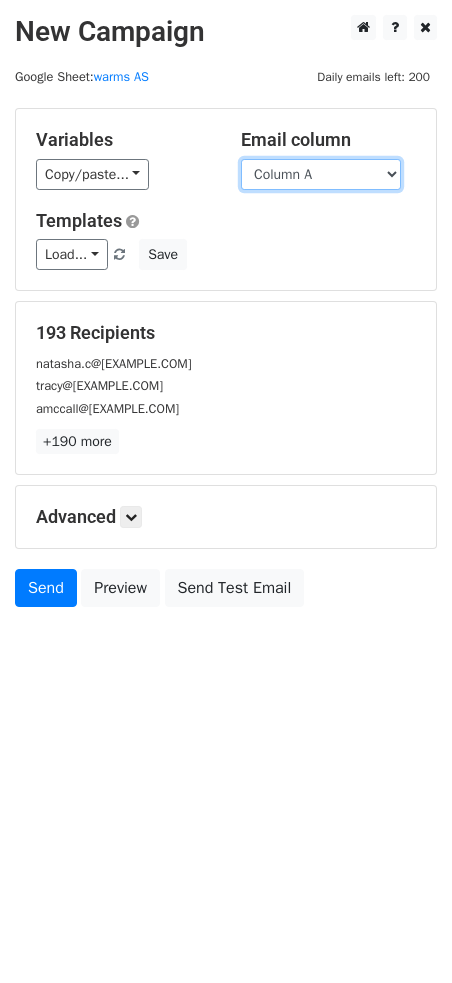 click on "Column A
Column B
Column C
Column D
Column E
Column F
Column G
Column H
Column I
Column J
Column K
Column L
Column M
Column N
Column O" at bounding box center [321, 174] 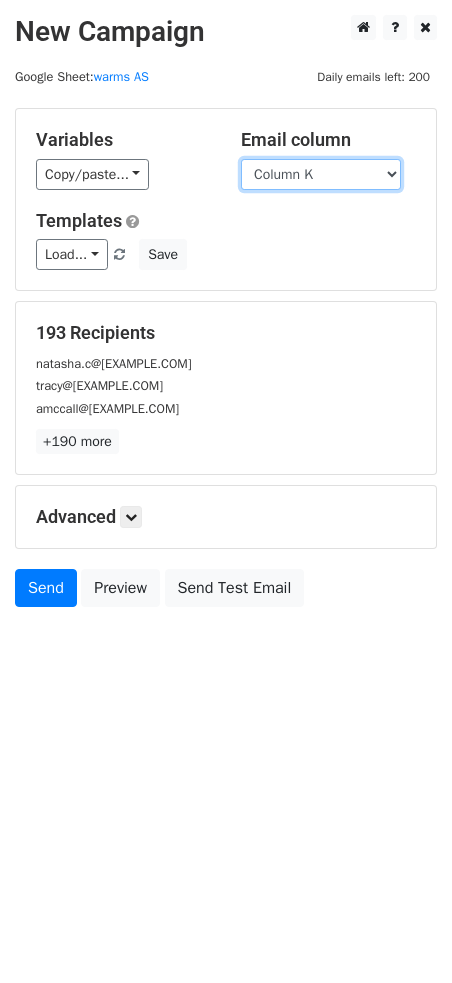 click on "Column A
Column B
Column C
Column D
Column E
Column F
Column G
Column H
Column I
Column J
Column K
Column L
Column M
Column N
Column O" at bounding box center (321, 174) 